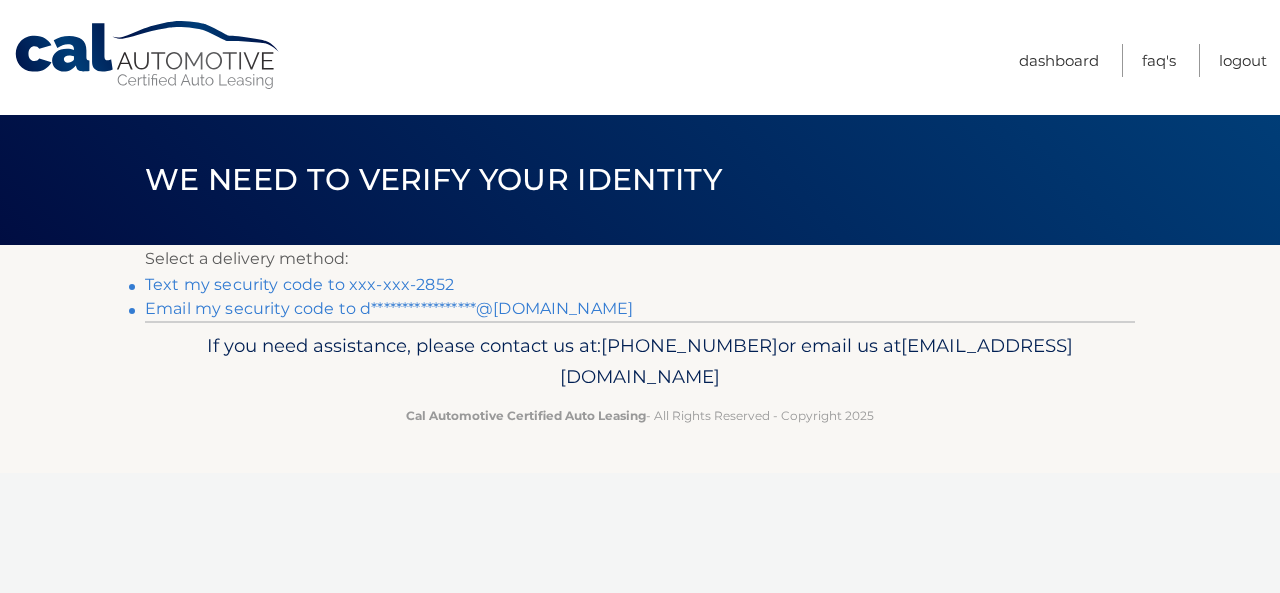 scroll, scrollTop: 0, scrollLeft: 0, axis: both 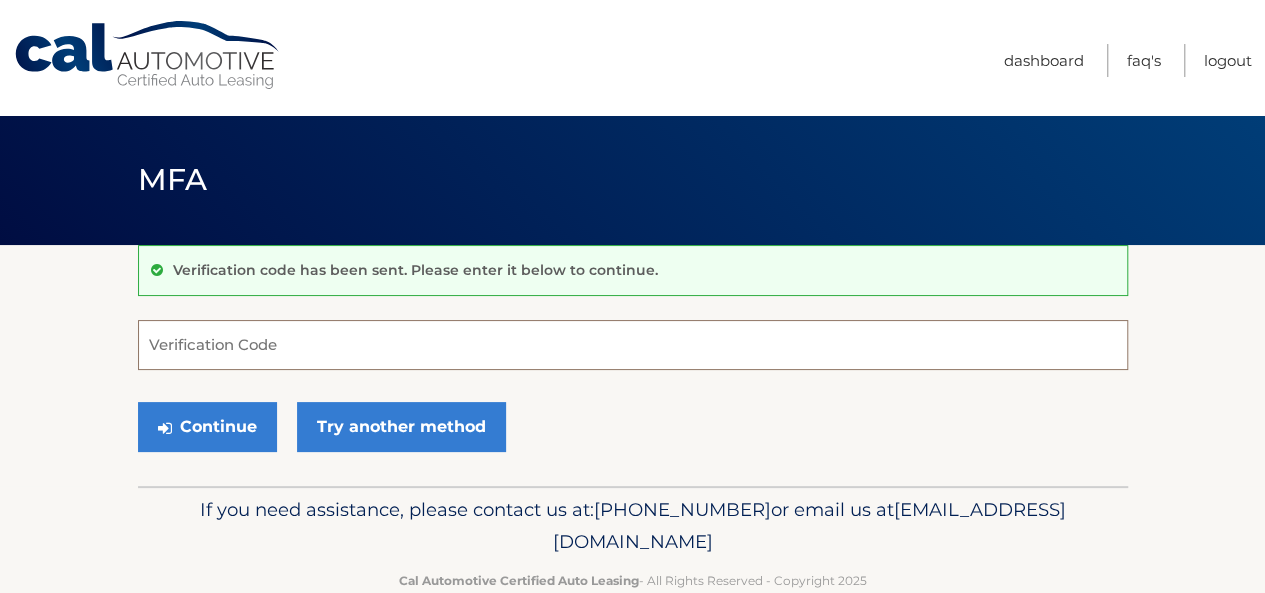 click on "Verification Code" at bounding box center [633, 345] 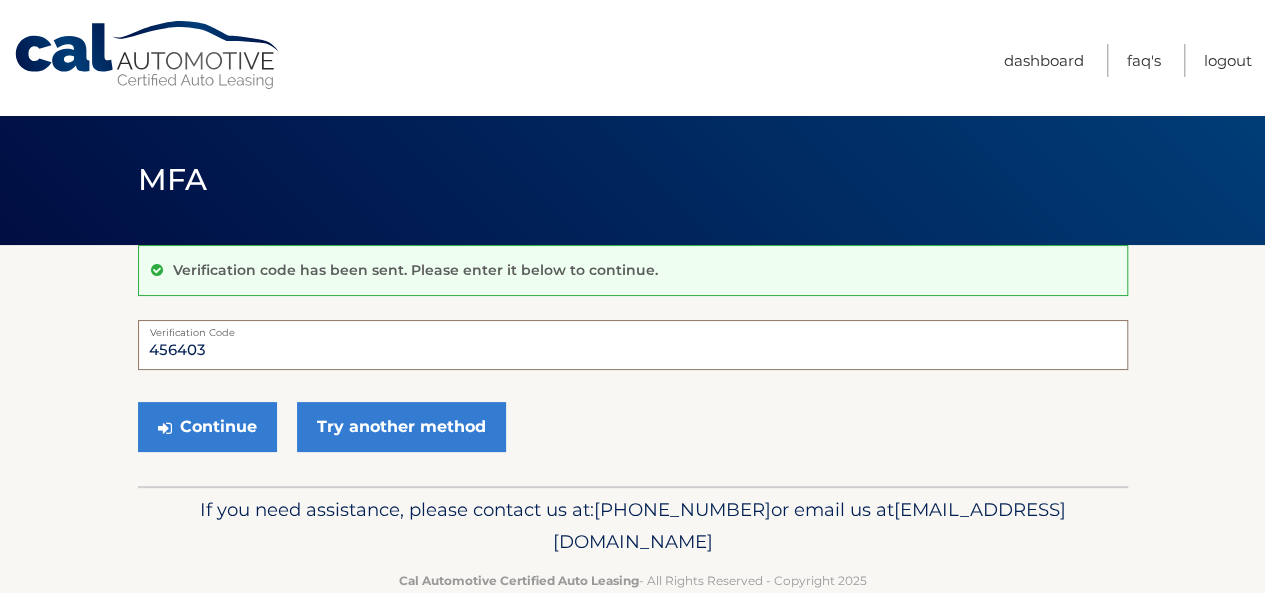 type on "456403" 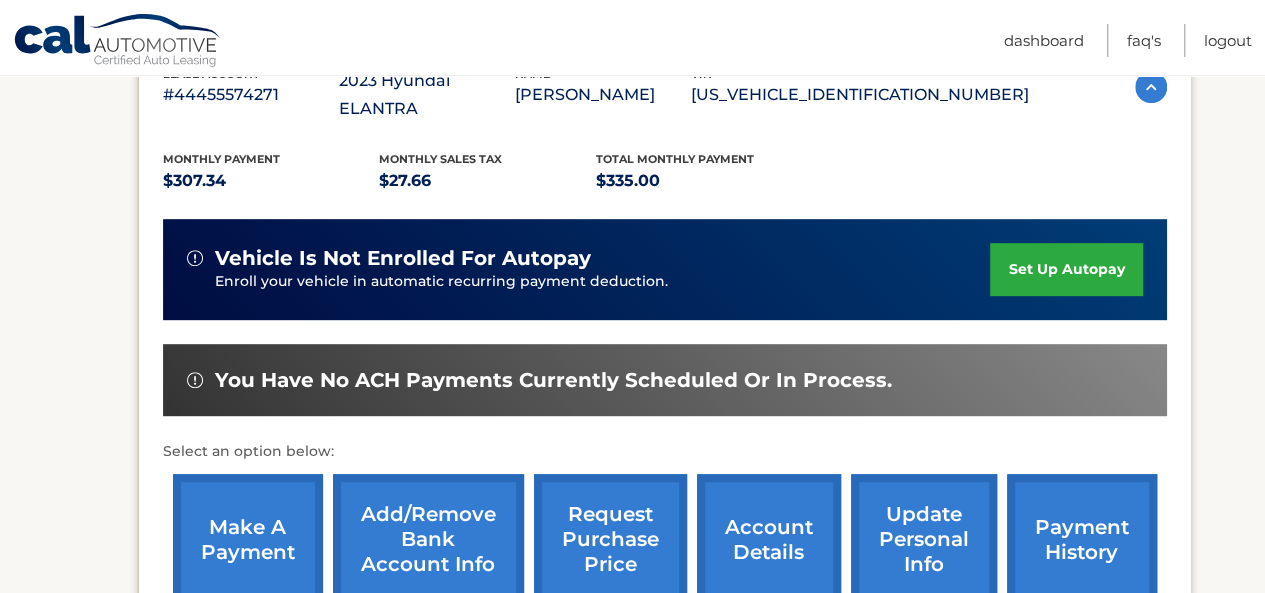 scroll, scrollTop: 600, scrollLeft: 0, axis: vertical 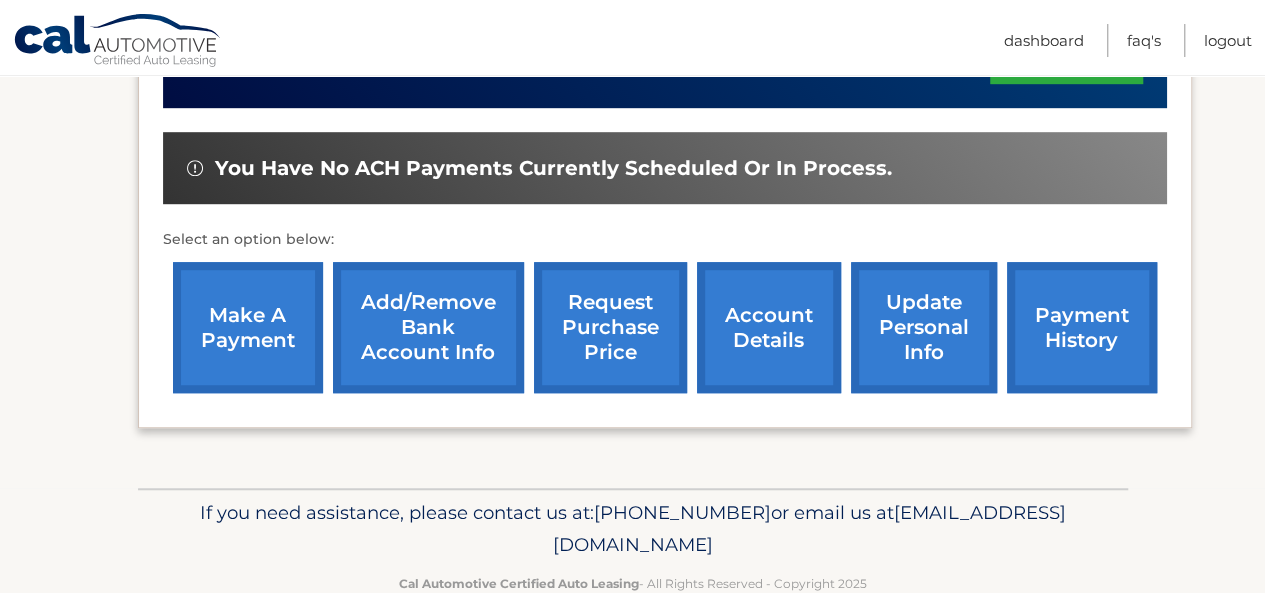 click on "make a payment" at bounding box center [248, 327] 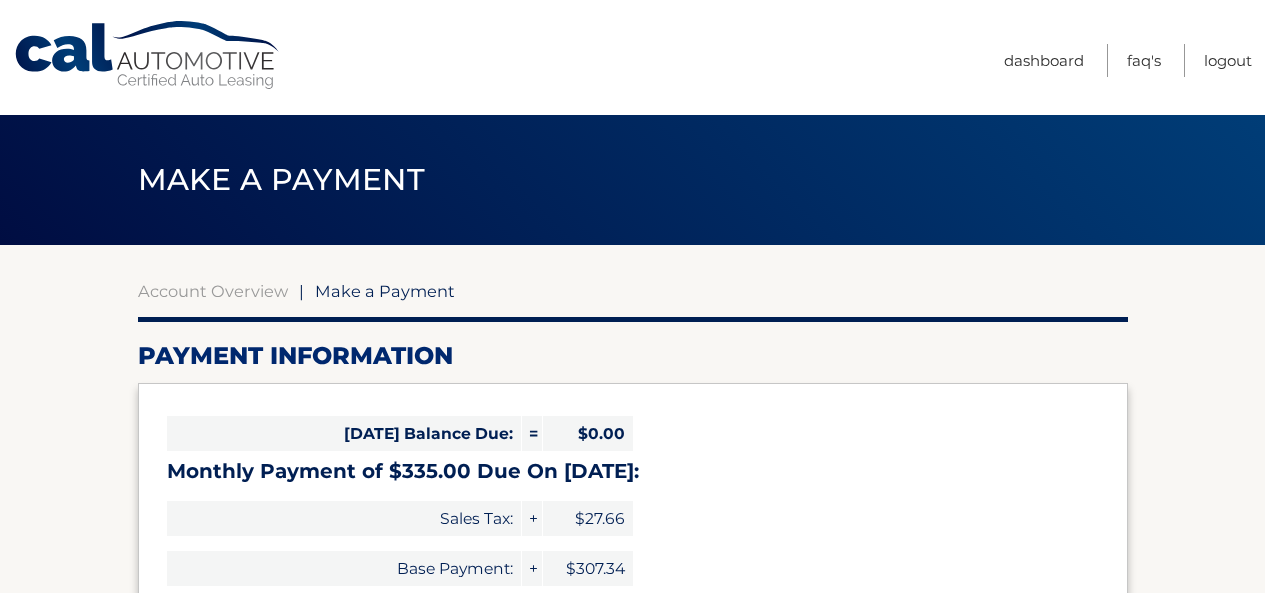select on "MDdhYmRjYTMtOWQxNC00MmFlLTgwYTktMjEwNDQ2NTNhOWE2" 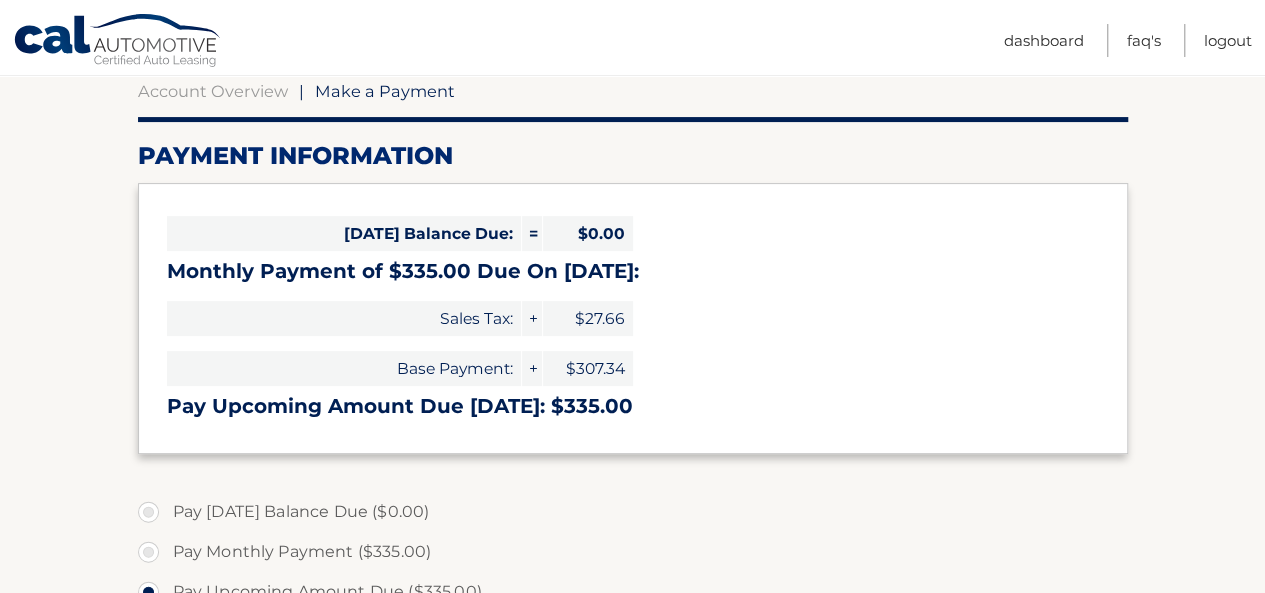 scroll, scrollTop: 400, scrollLeft: 0, axis: vertical 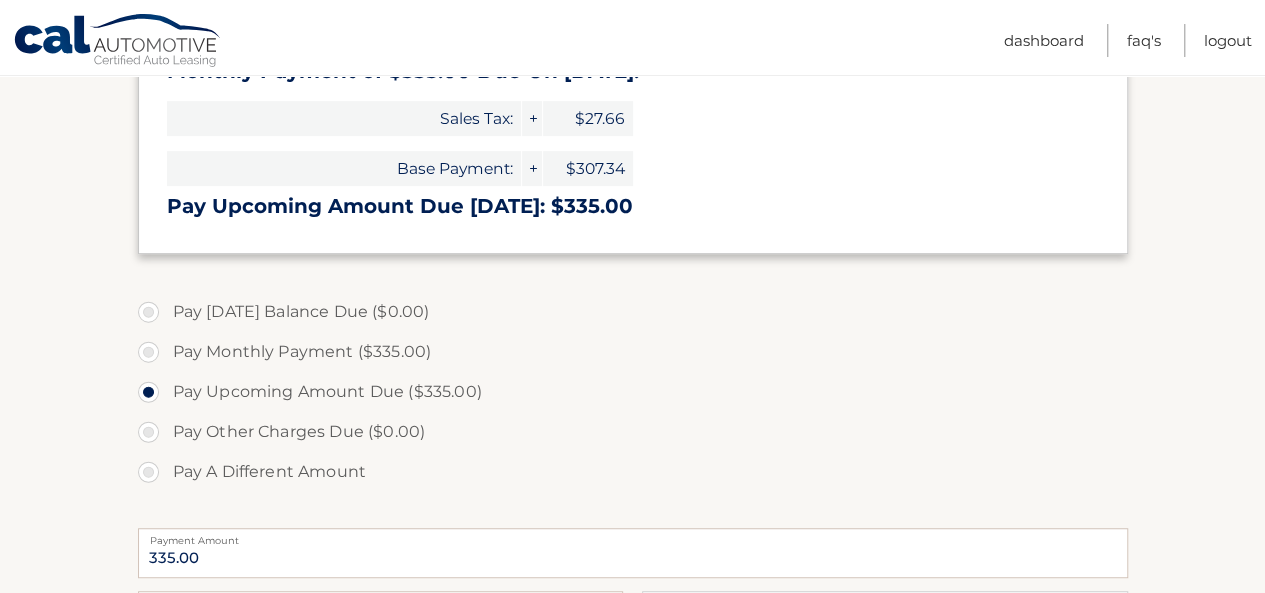 click on "Pay Monthly Payment ($335.00)" at bounding box center [633, 352] 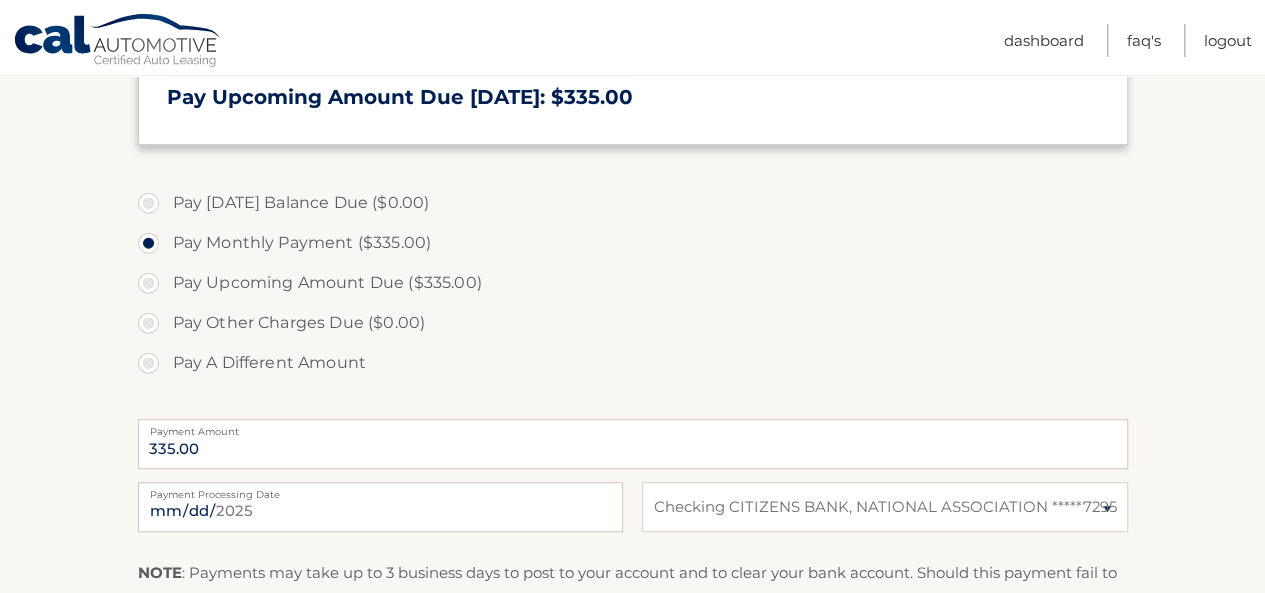 scroll, scrollTop: 700, scrollLeft: 0, axis: vertical 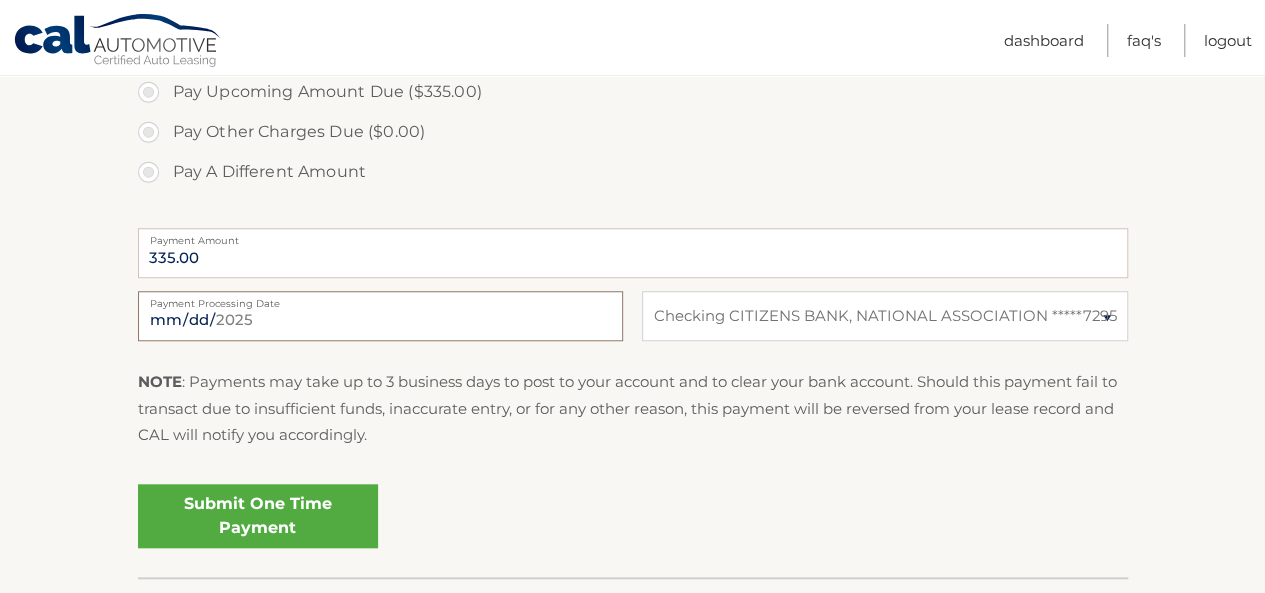 click on "2025-07-10" at bounding box center (380, 316) 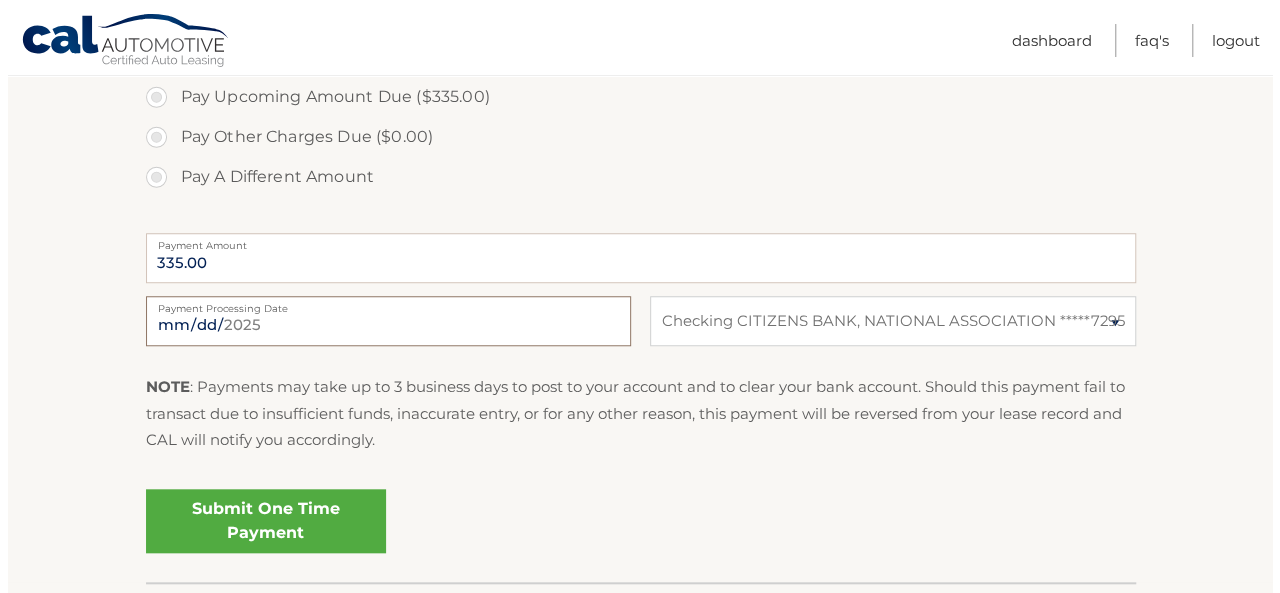 scroll, scrollTop: 700, scrollLeft: 0, axis: vertical 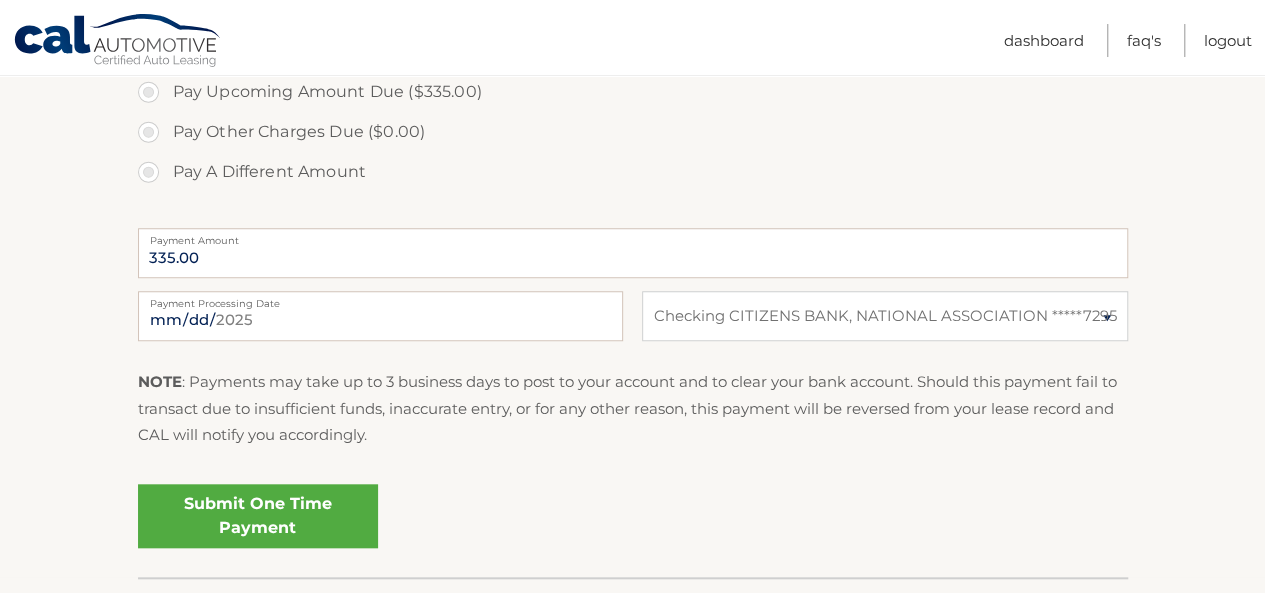 click on "Submit One Time Payment" at bounding box center (258, 516) 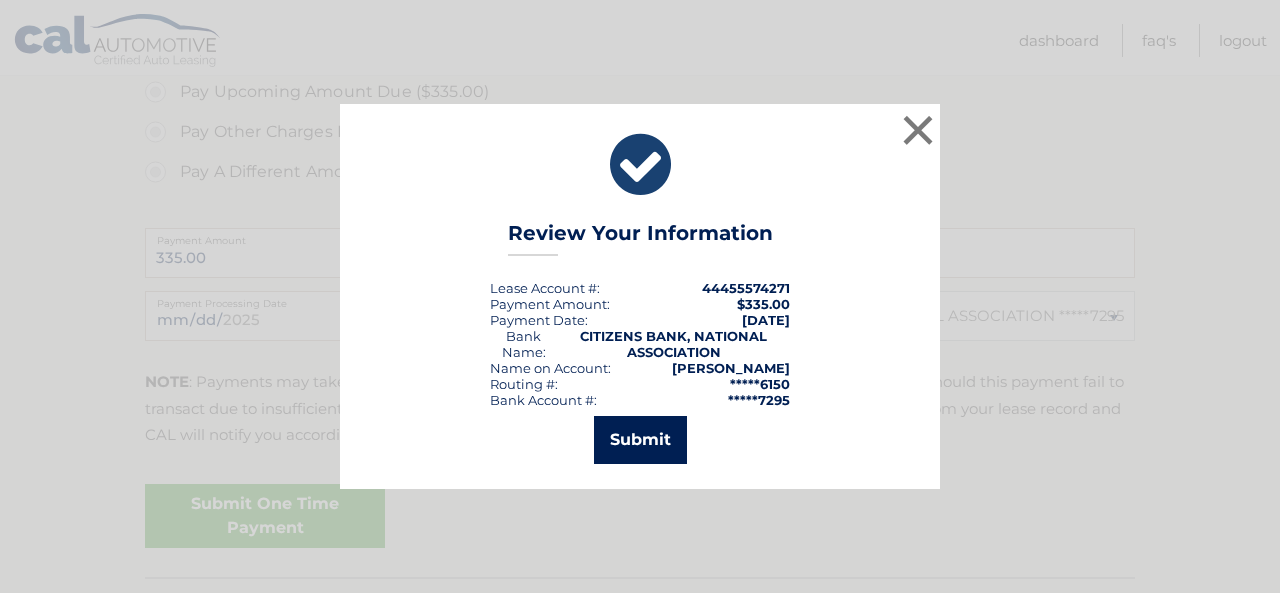 click on "Submit" at bounding box center (640, 440) 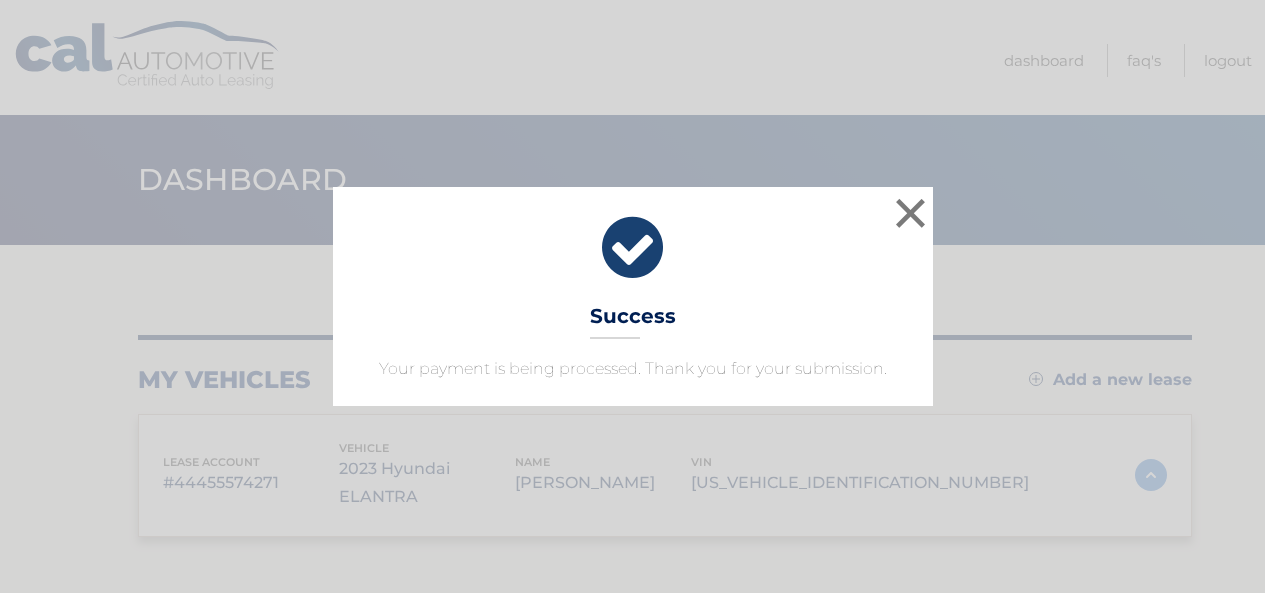 scroll, scrollTop: 0, scrollLeft: 0, axis: both 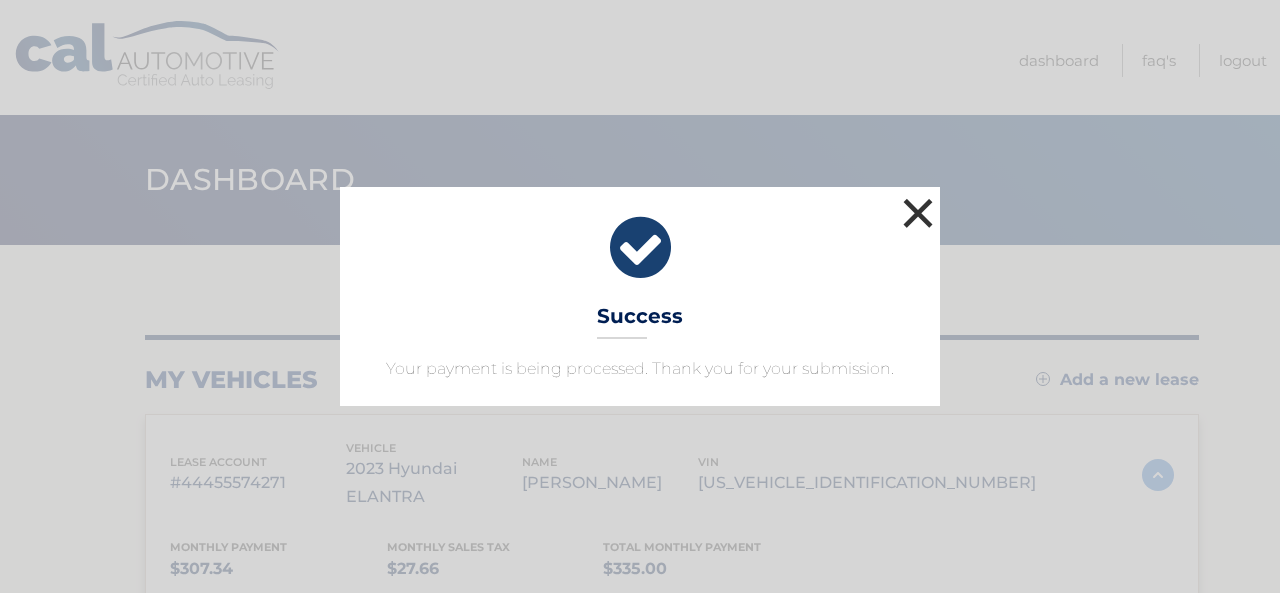 click on "×" at bounding box center [918, 213] 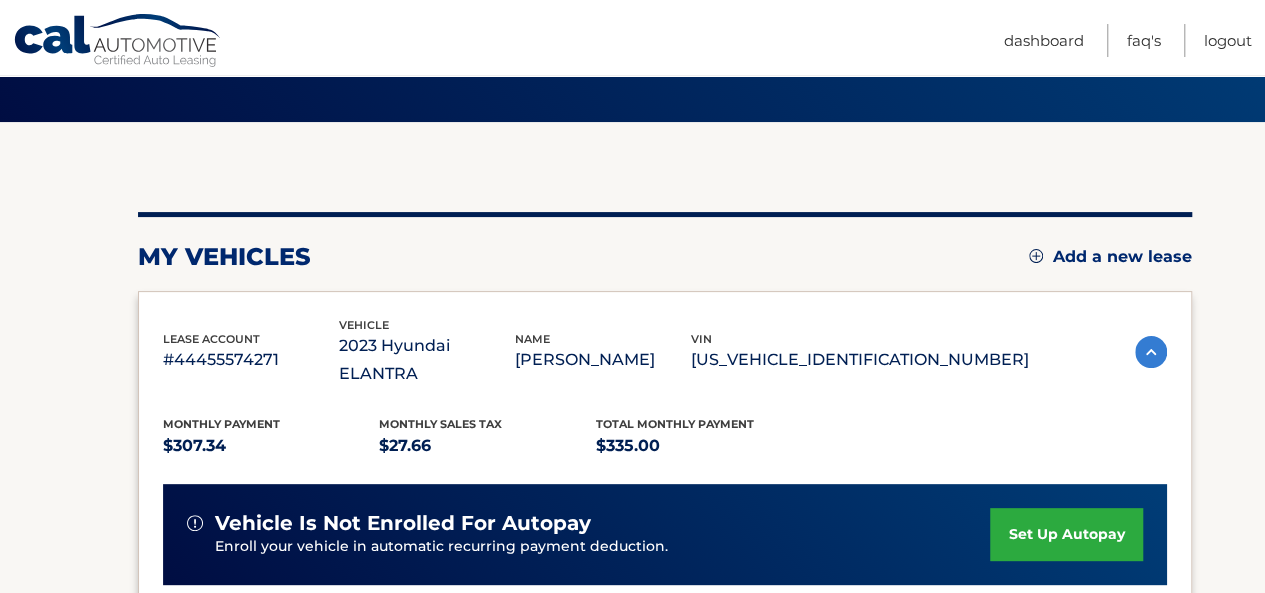 scroll, scrollTop: 0, scrollLeft: 0, axis: both 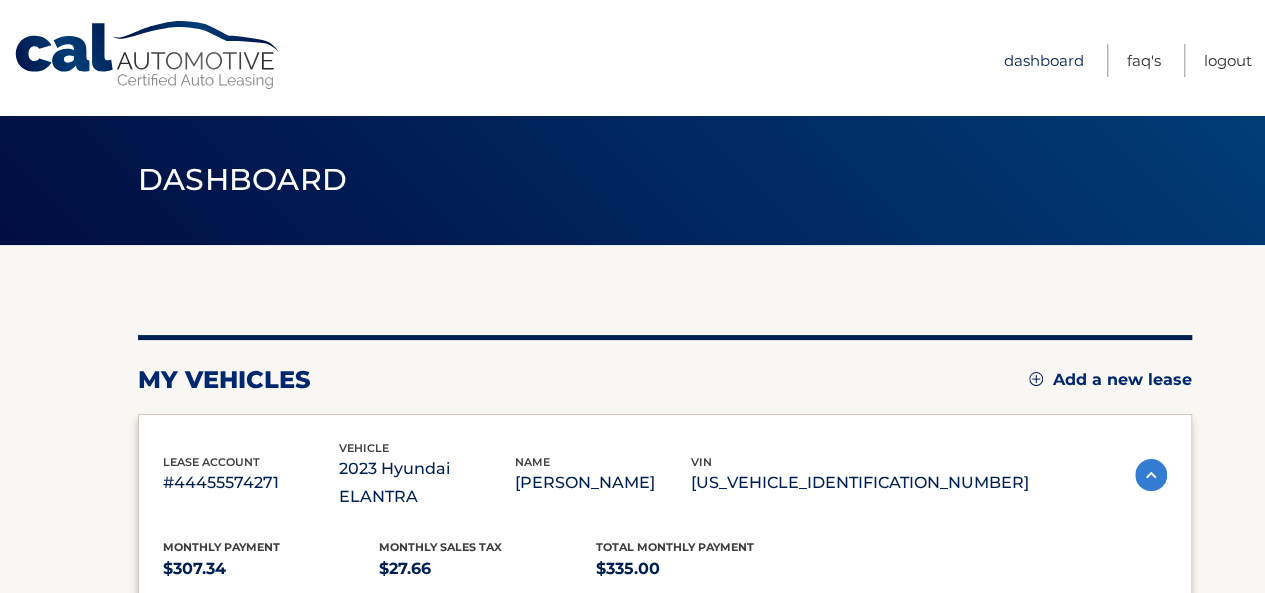 click on "Dashboard" at bounding box center [1044, 60] 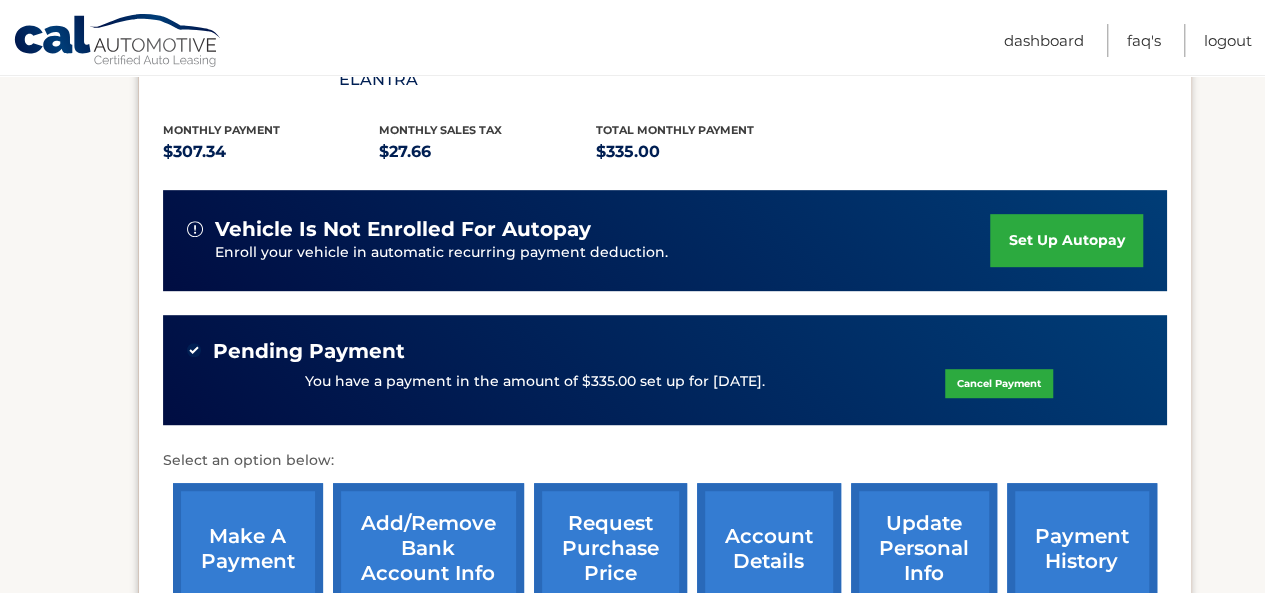 scroll, scrollTop: 500, scrollLeft: 0, axis: vertical 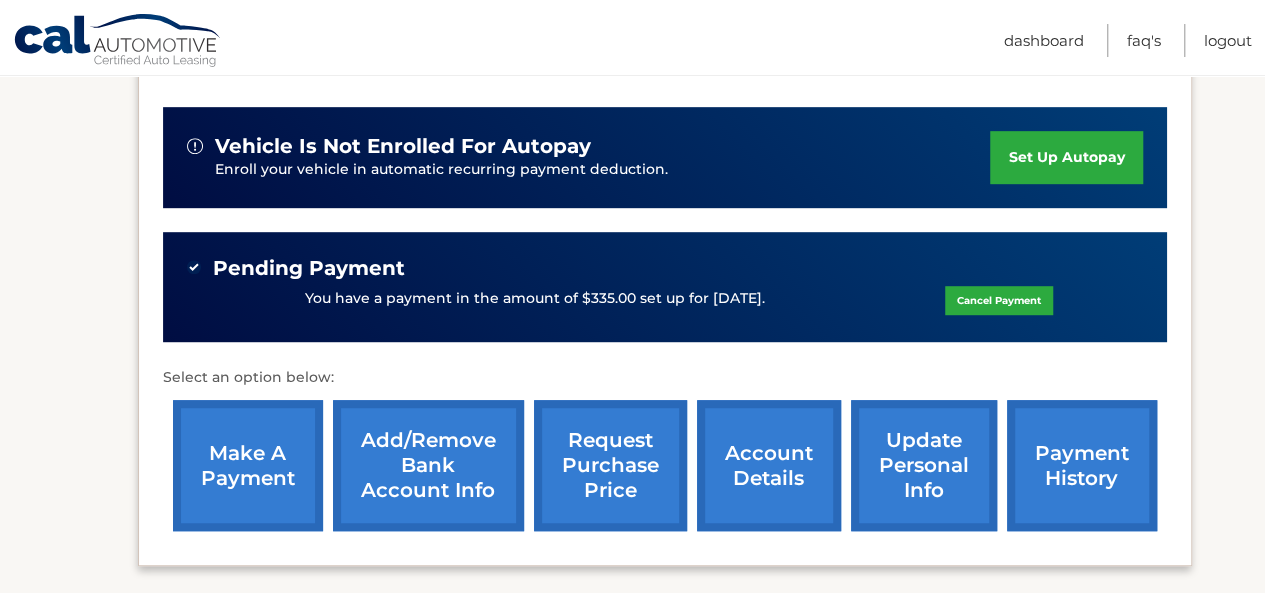 click on "Cancel Payment" 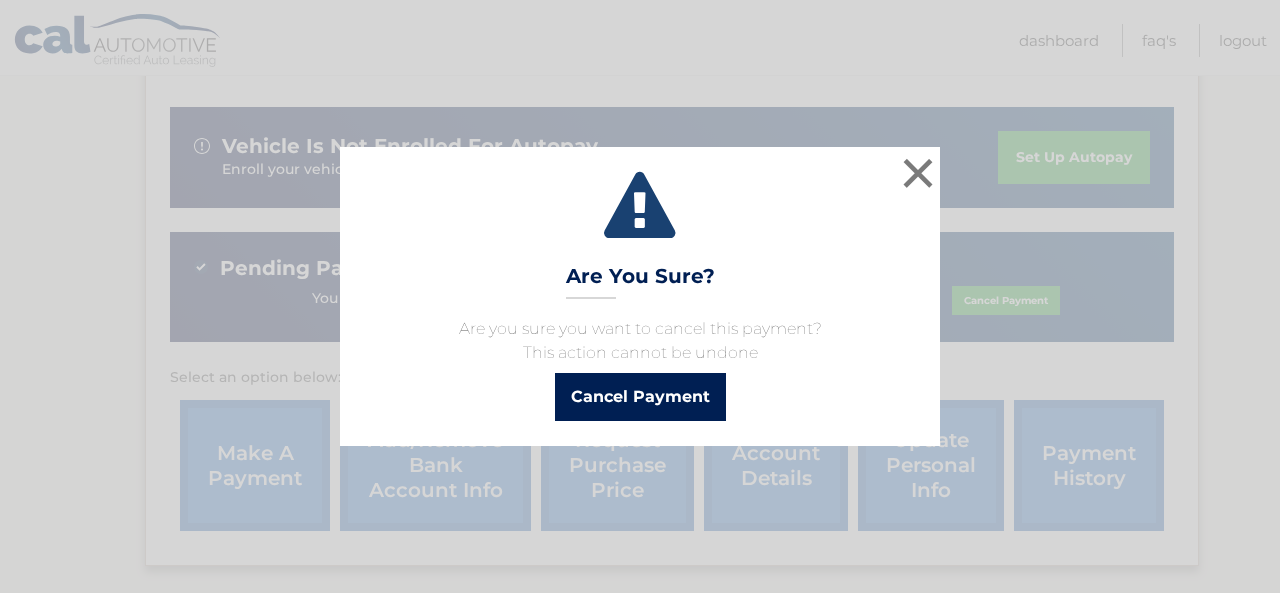 click on "Cancel Payment" at bounding box center (640, 397) 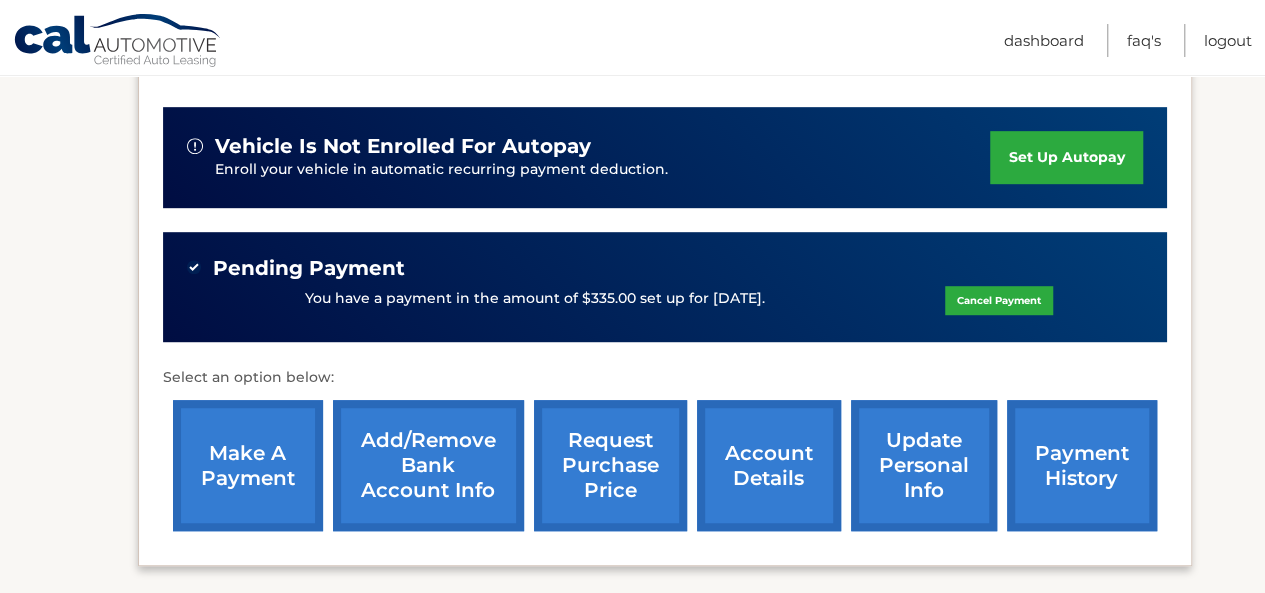 click on "make a payment" at bounding box center (248, 465) 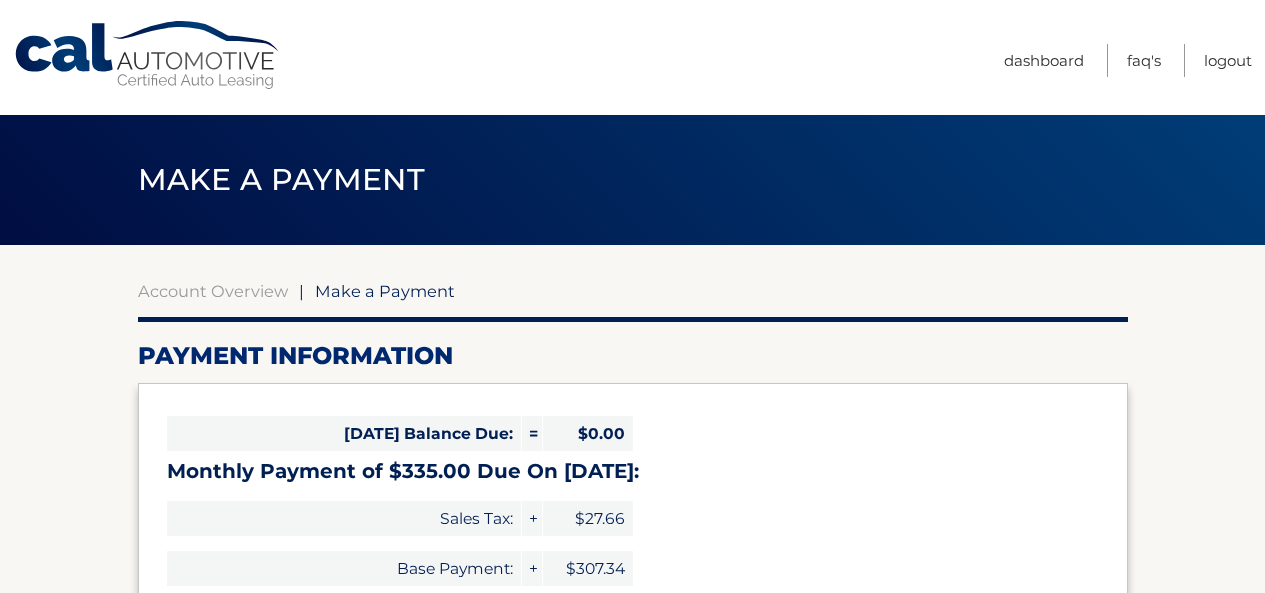 select on "MDdhYmRjYTMtOWQxNC00MmFlLTgwYTktMjEwNDQ2NTNhOWE2" 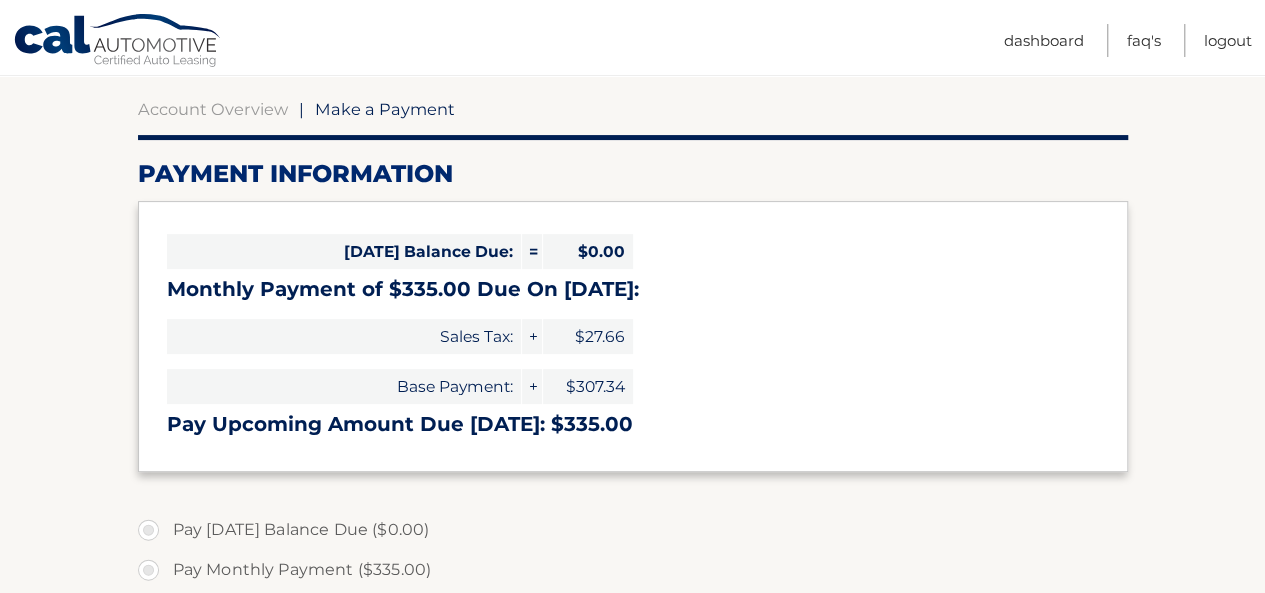 scroll, scrollTop: 300, scrollLeft: 0, axis: vertical 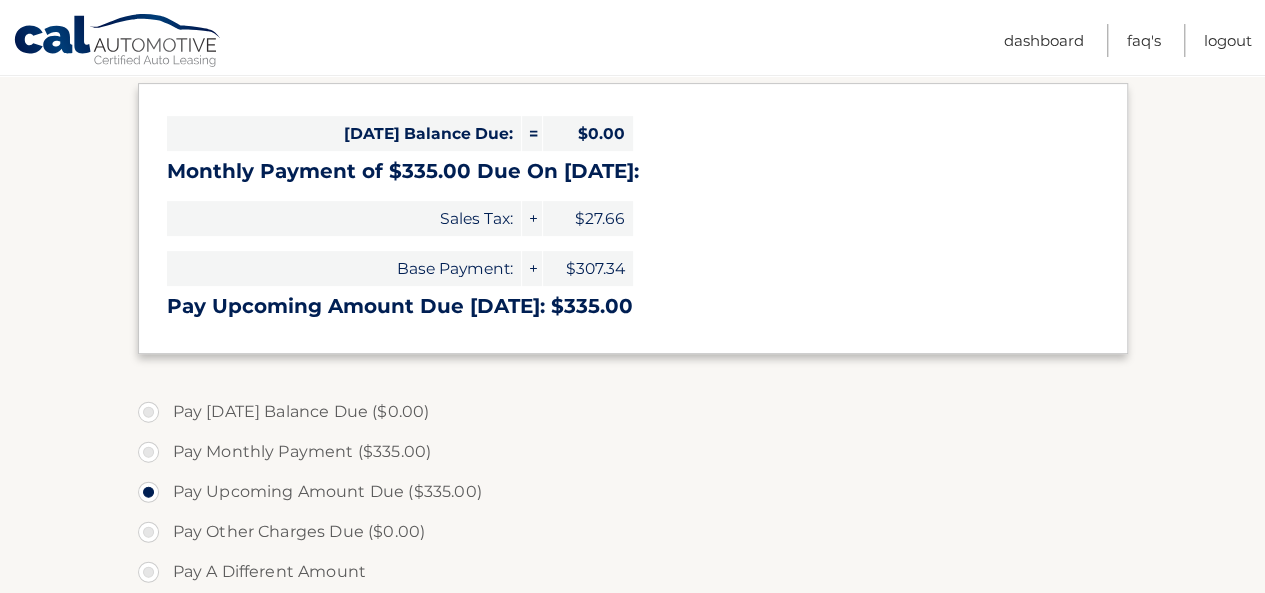click on "Pay Monthly Payment ($335.00)" at bounding box center (633, 452) 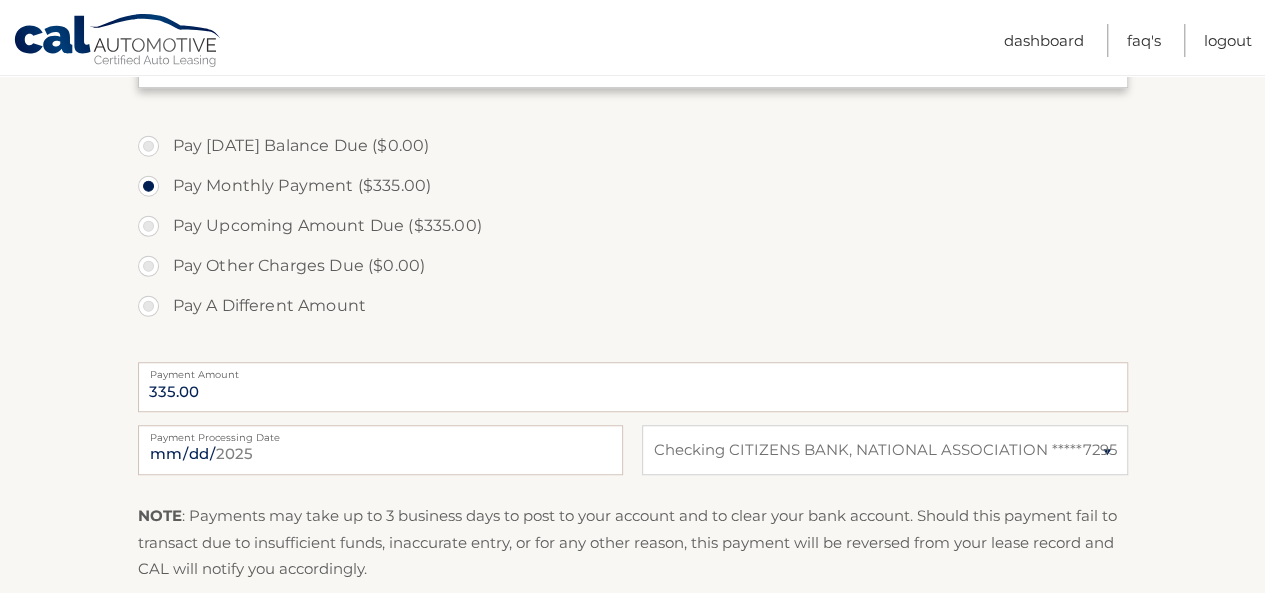 scroll, scrollTop: 600, scrollLeft: 0, axis: vertical 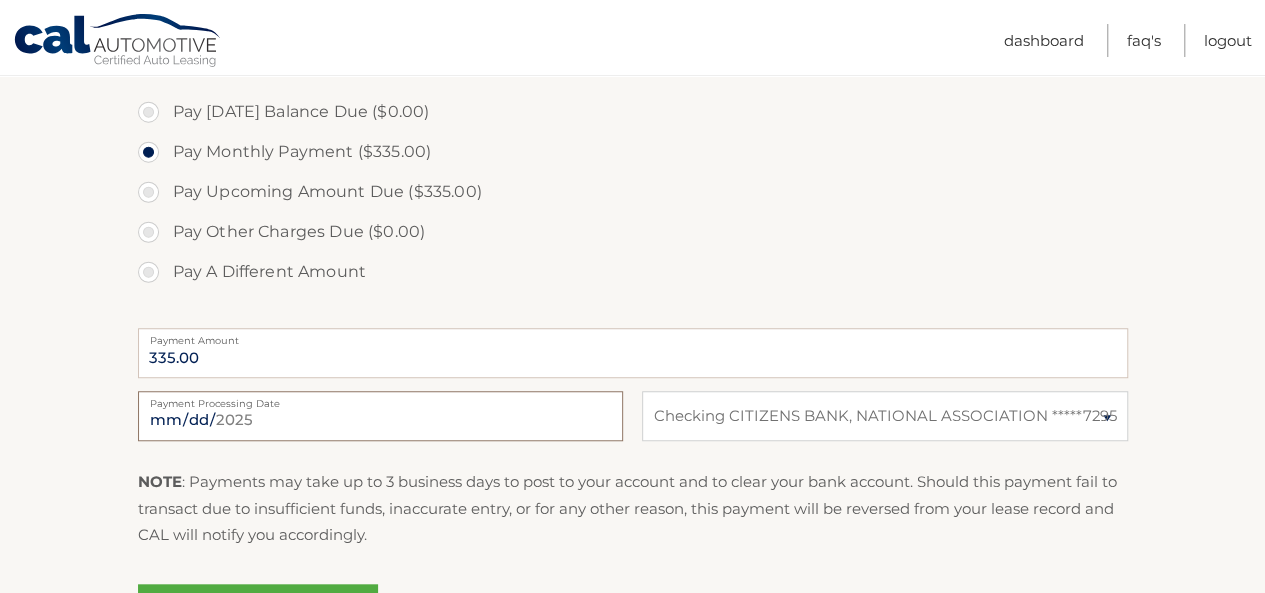 click on "[DATE]" at bounding box center (380, 416) 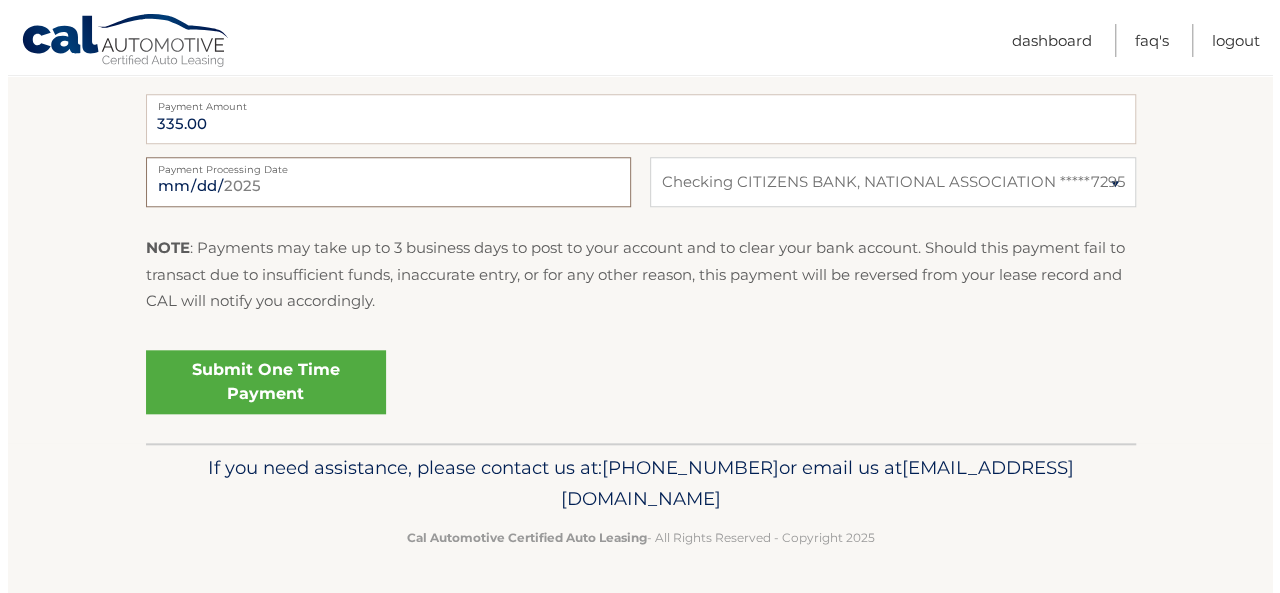 scroll, scrollTop: 834, scrollLeft: 0, axis: vertical 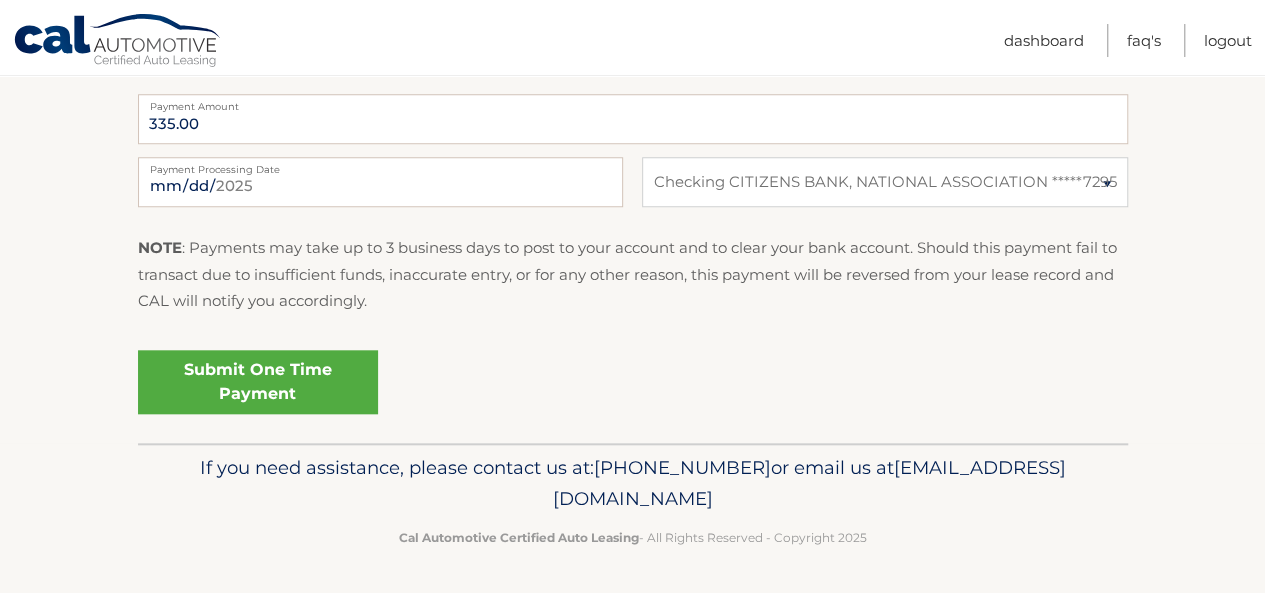 click on "Submit One Time Payment" at bounding box center (258, 382) 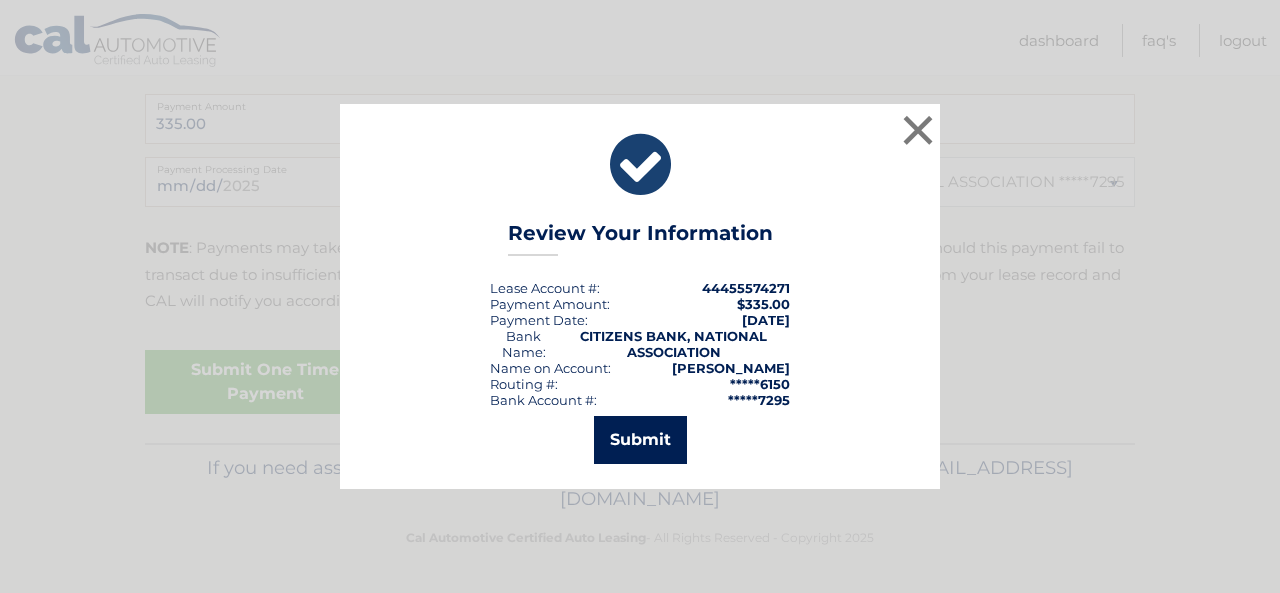 click on "Submit" at bounding box center (640, 440) 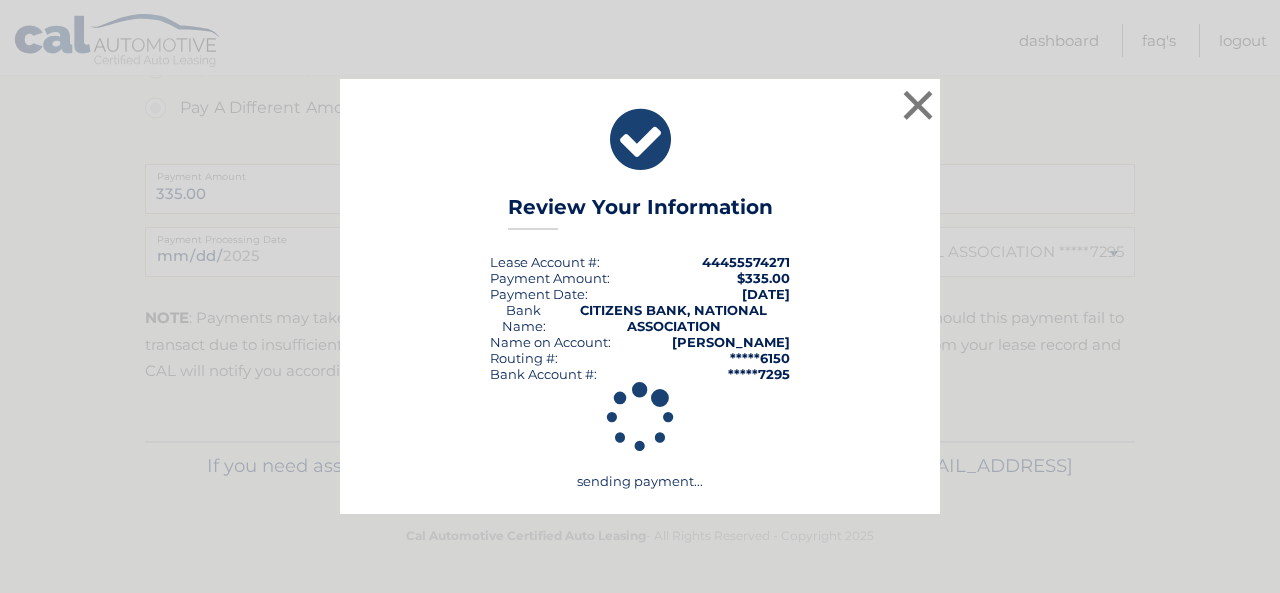 scroll, scrollTop: 762, scrollLeft: 0, axis: vertical 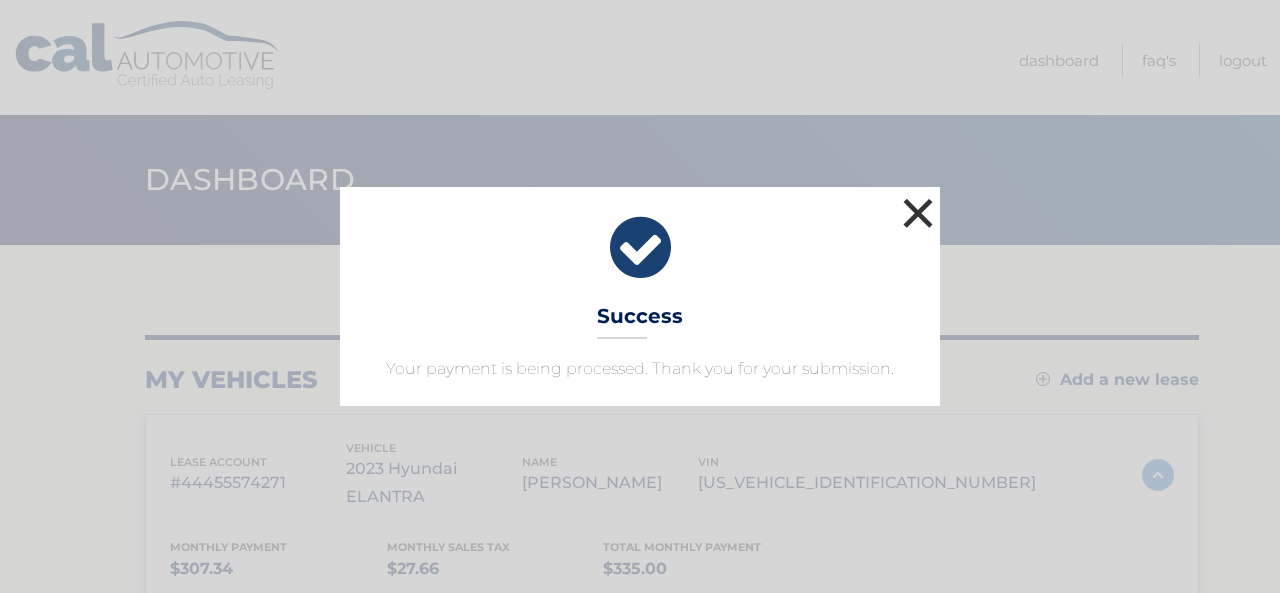 click on "×" at bounding box center [918, 213] 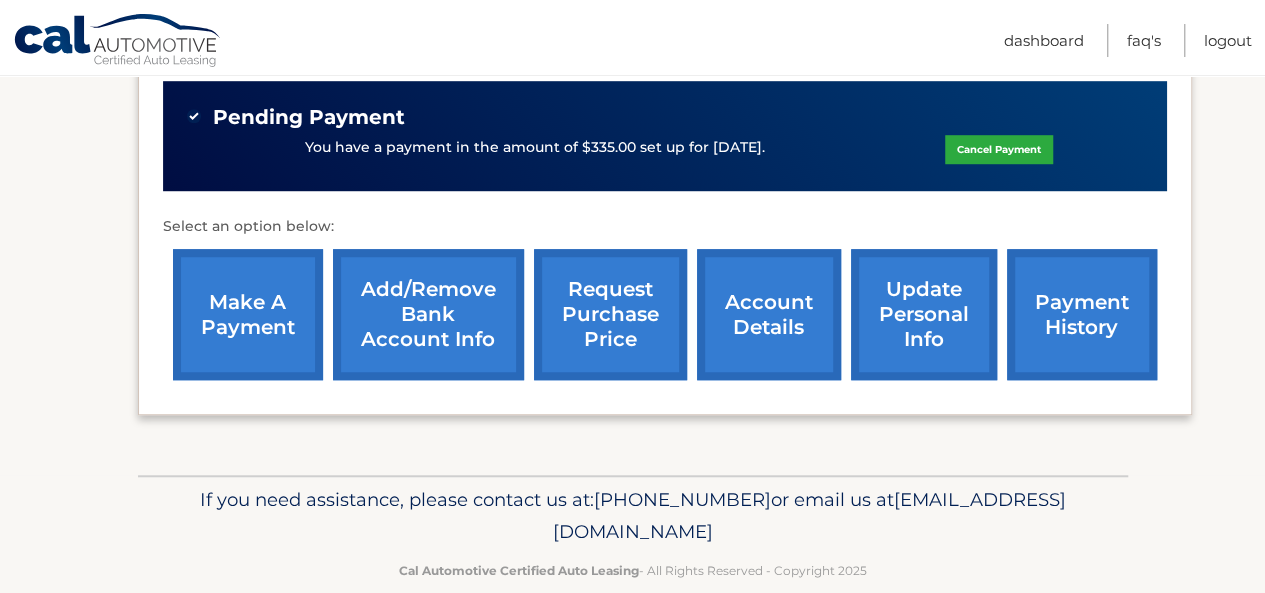 scroll, scrollTop: 655, scrollLeft: 0, axis: vertical 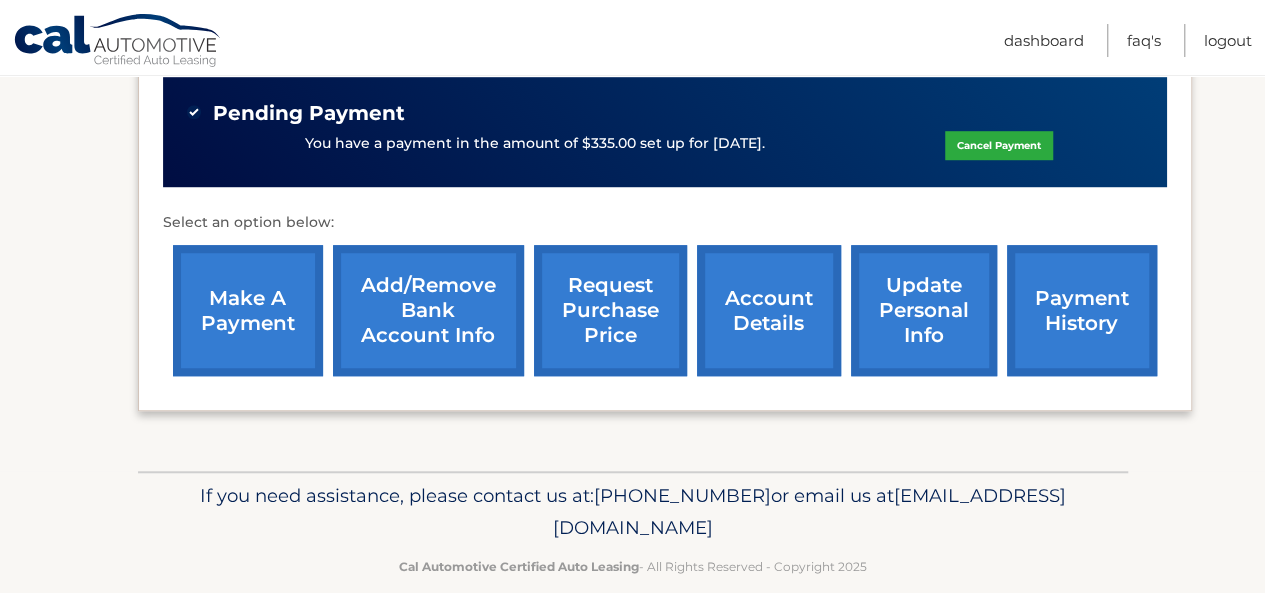 click on "payment history" at bounding box center [1082, 310] 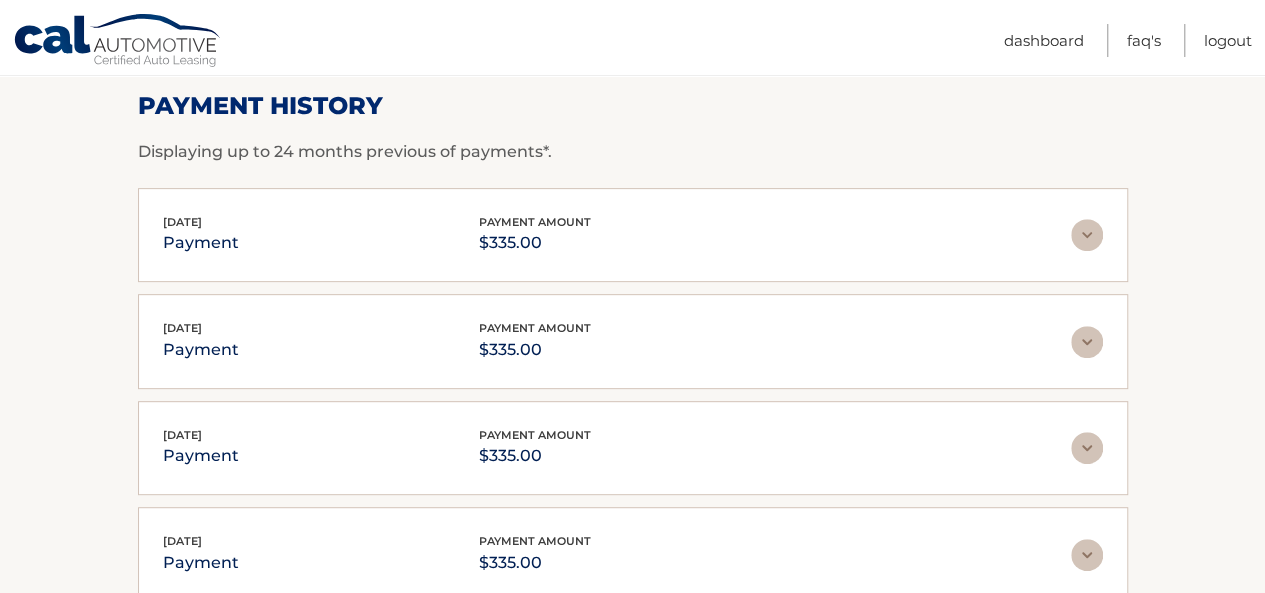 scroll, scrollTop: 0, scrollLeft: 0, axis: both 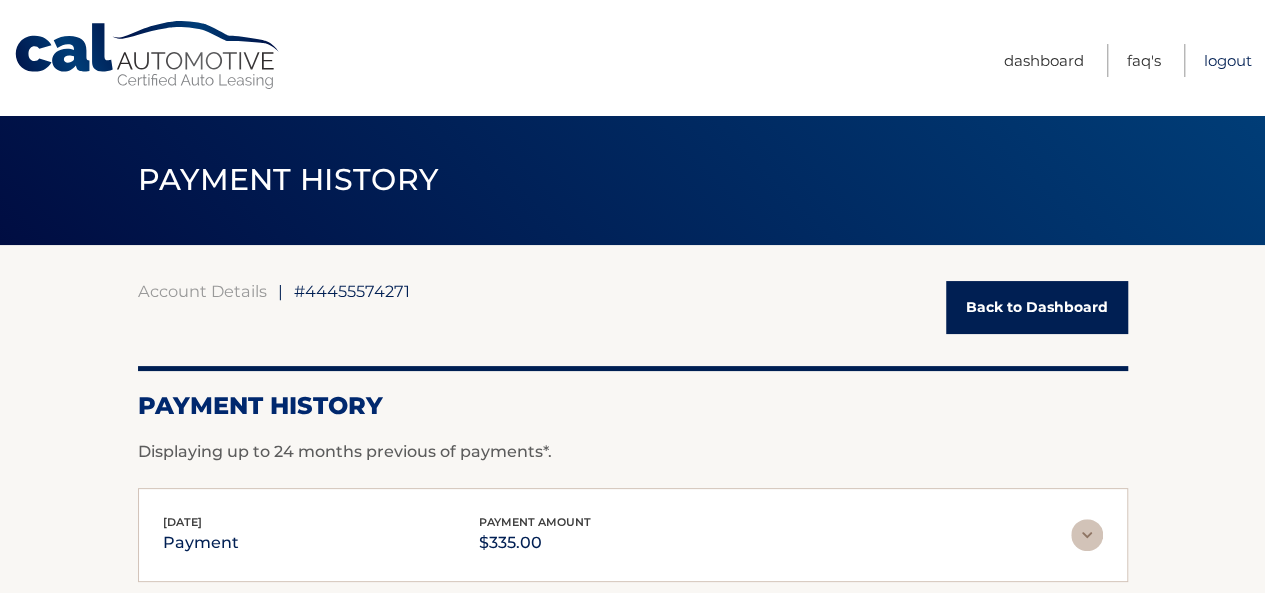 click on "Logout" at bounding box center [1228, 60] 